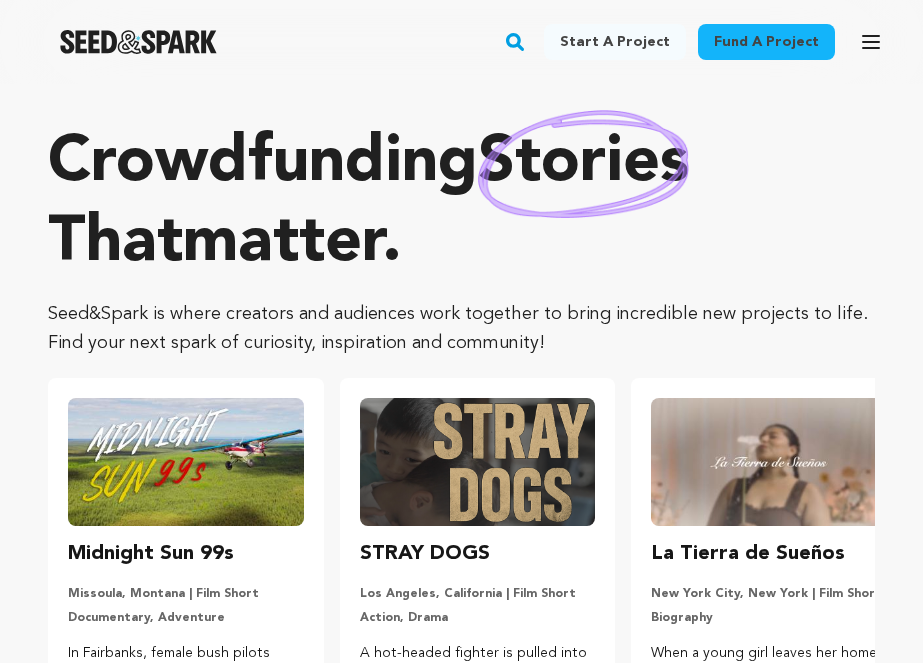 scroll, scrollTop: 0, scrollLeft: 0, axis: both 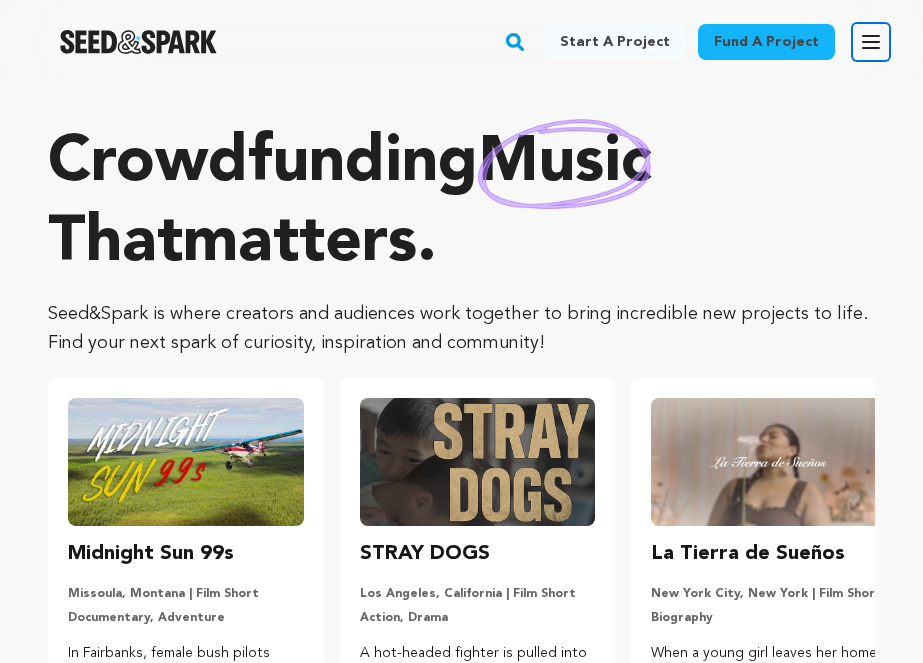 click 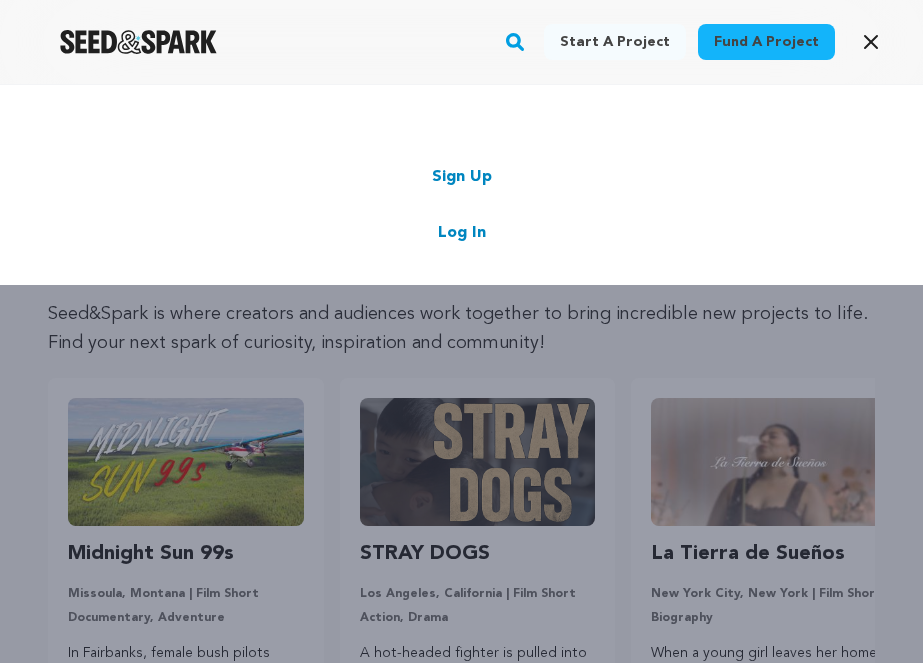 click on "Log In" at bounding box center (462, 233) 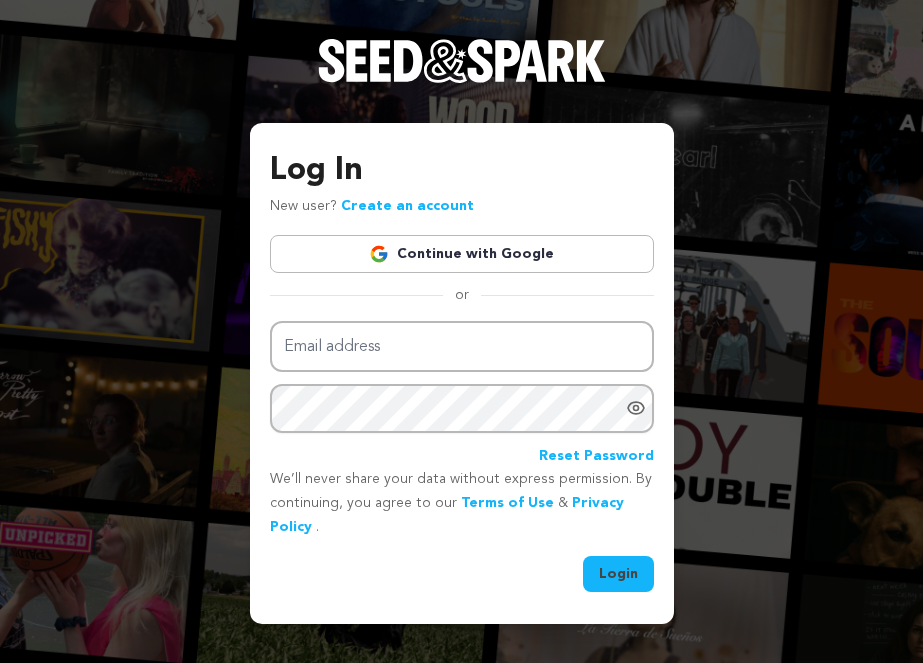 scroll, scrollTop: 0, scrollLeft: 0, axis: both 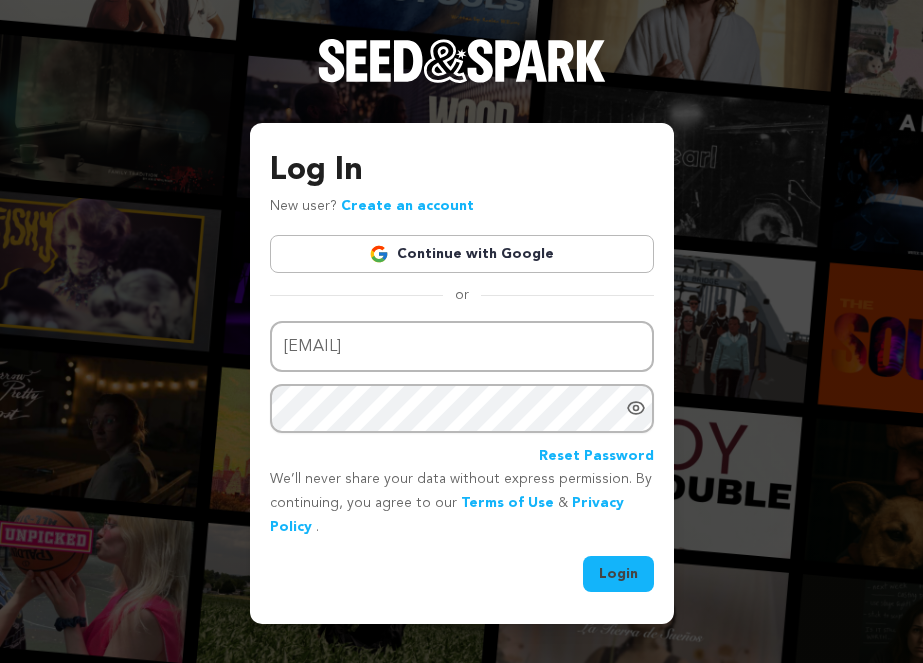 click on "Login" at bounding box center [618, 574] 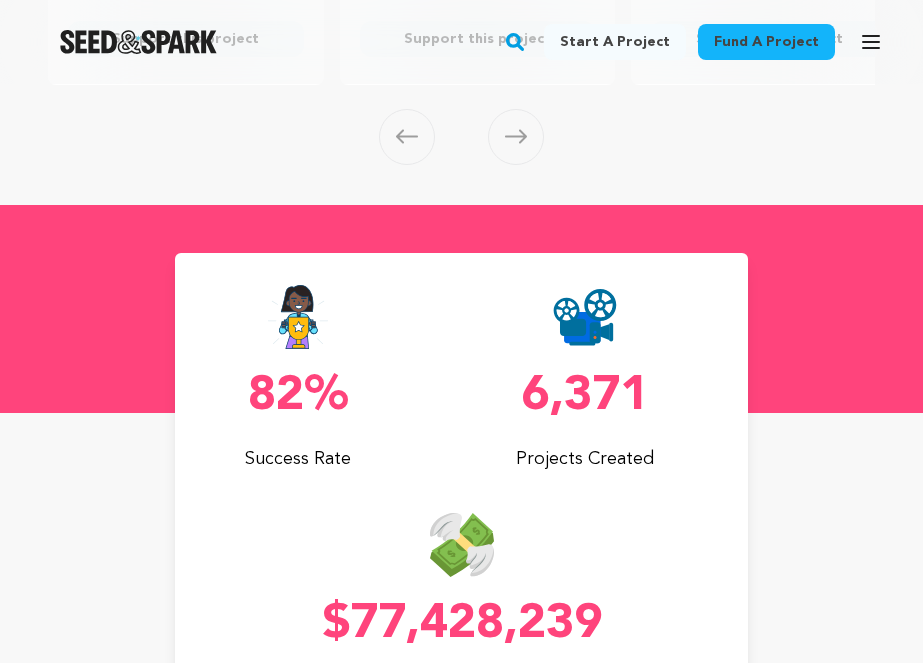 scroll, scrollTop: 0, scrollLeft: 0, axis: both 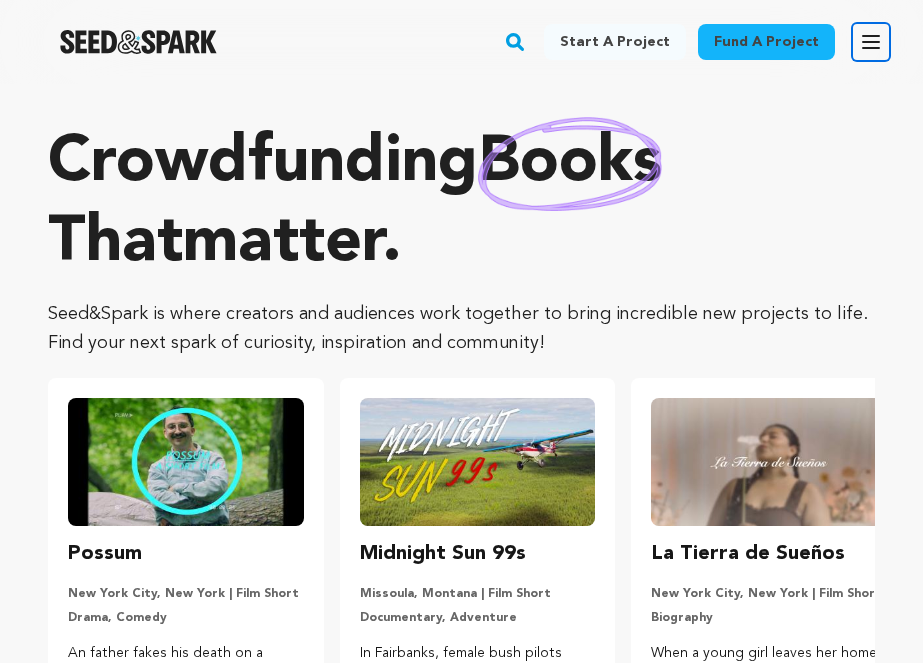 click 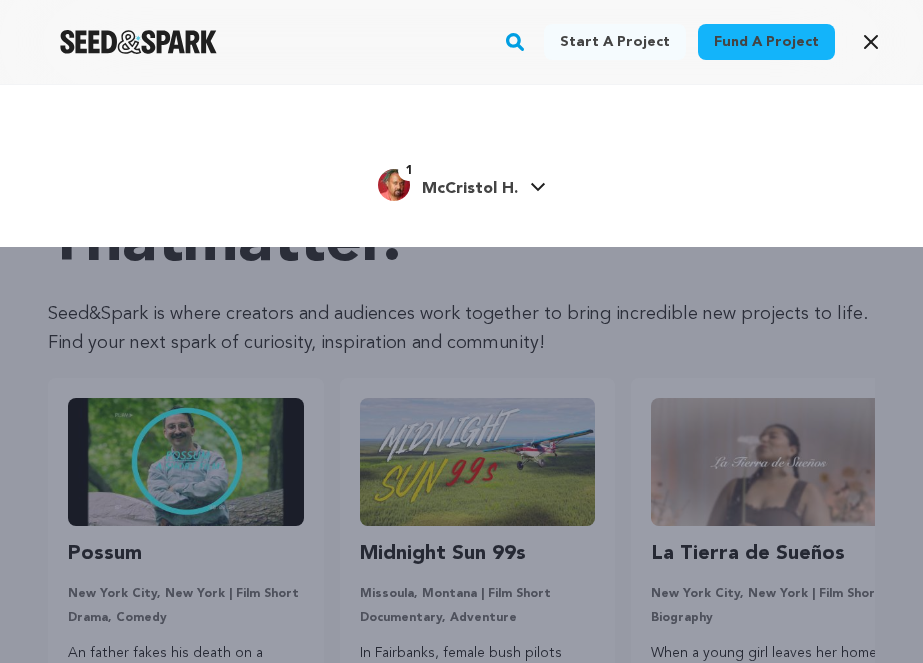 click on "1" at bounding box center [409, 171] 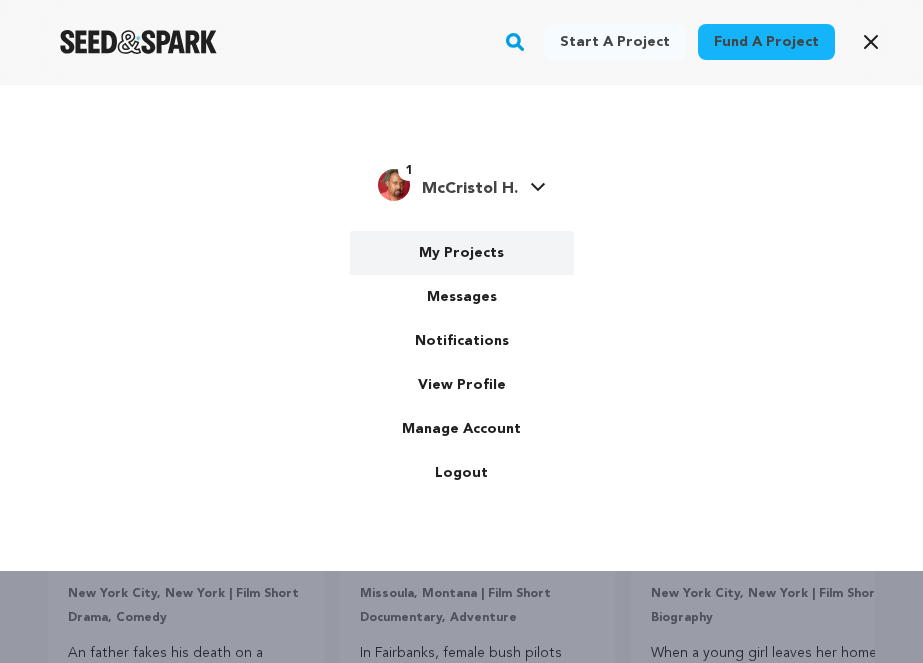 click on "My Projects" at bounding box center [462, 253] 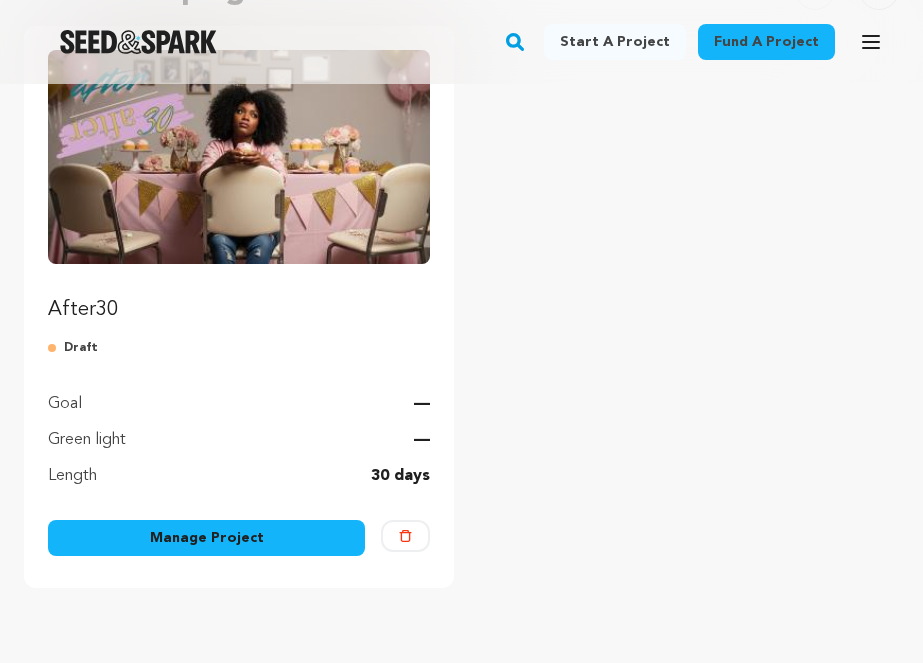 scroll, scrollTop: 293, scrollLeft: 0, axis: vertical 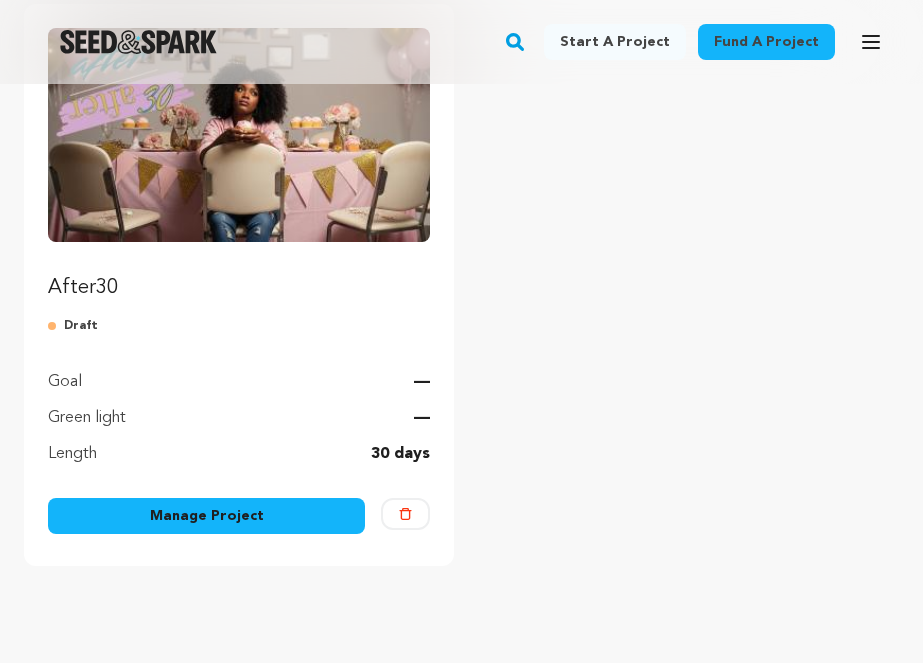 click on "Manage Project" at bounding box center [206, 516] 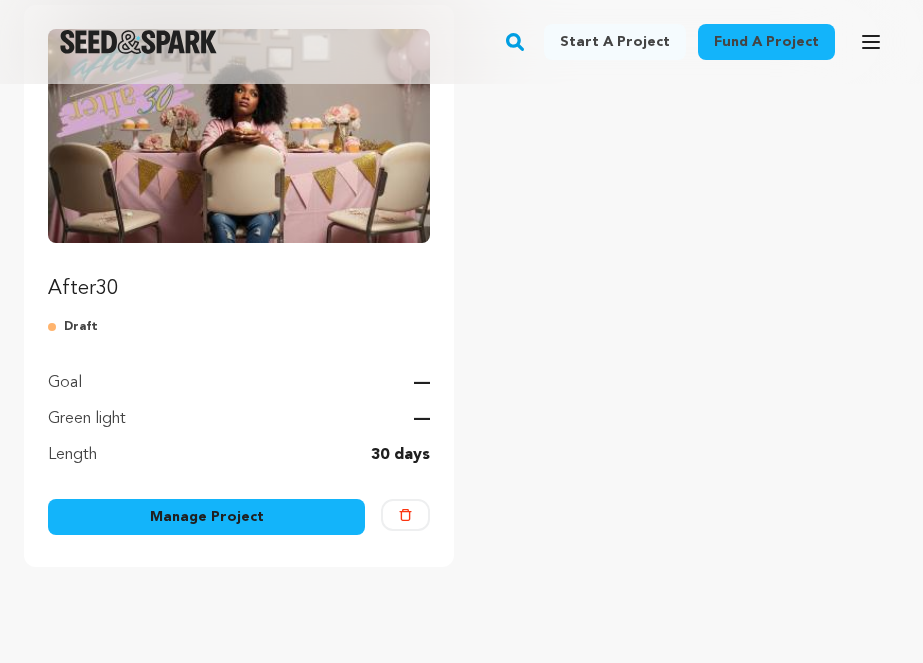 scroll, scrollTop: 289, scrollLeft: 0, axis: vertical 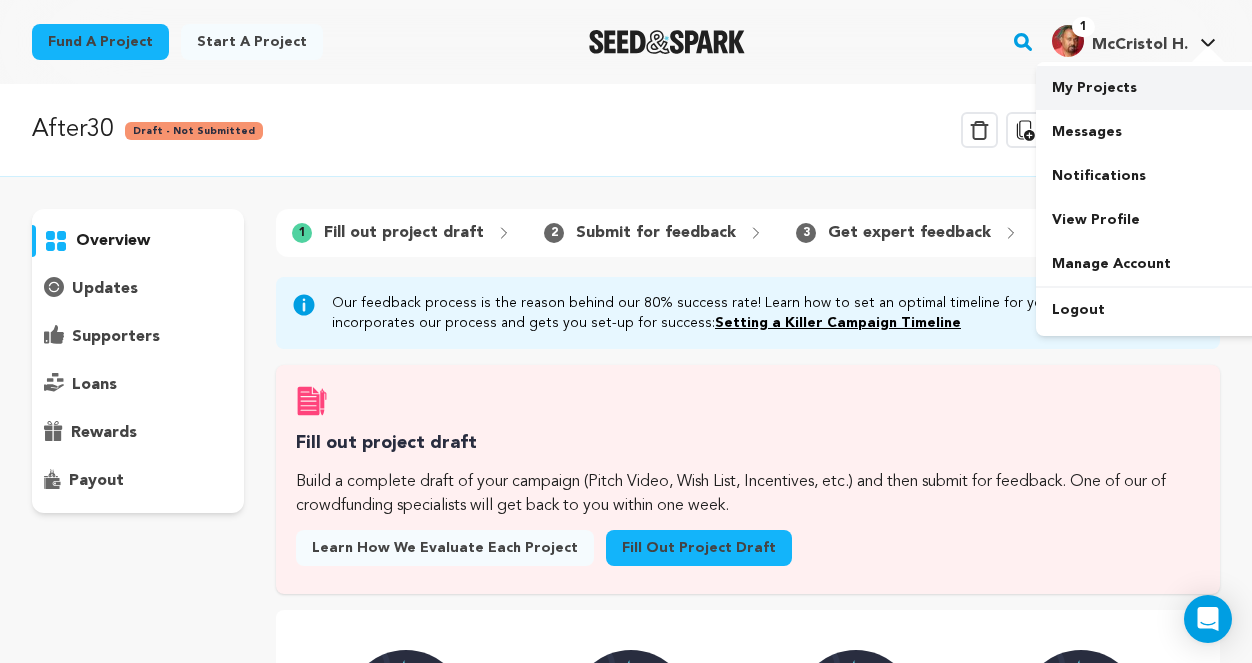 click on "My Projects" at bounding box center [1148, 88] 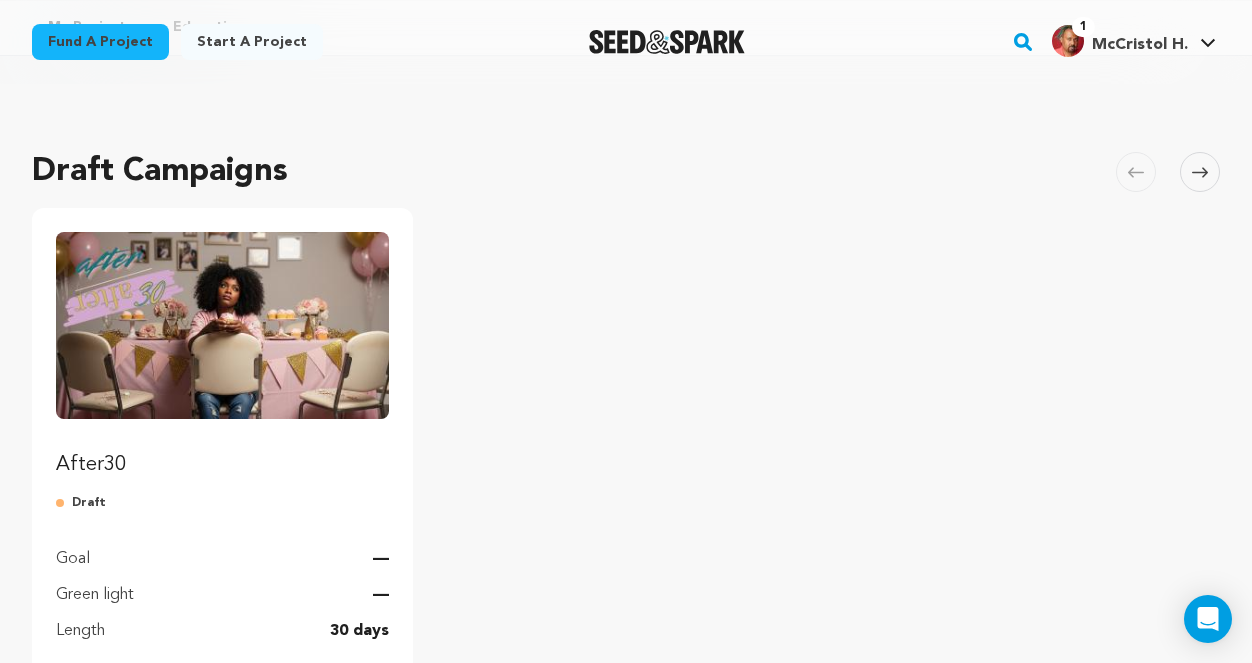 scroll, scrollTop: 0, scrollLeft: 0, axis: both 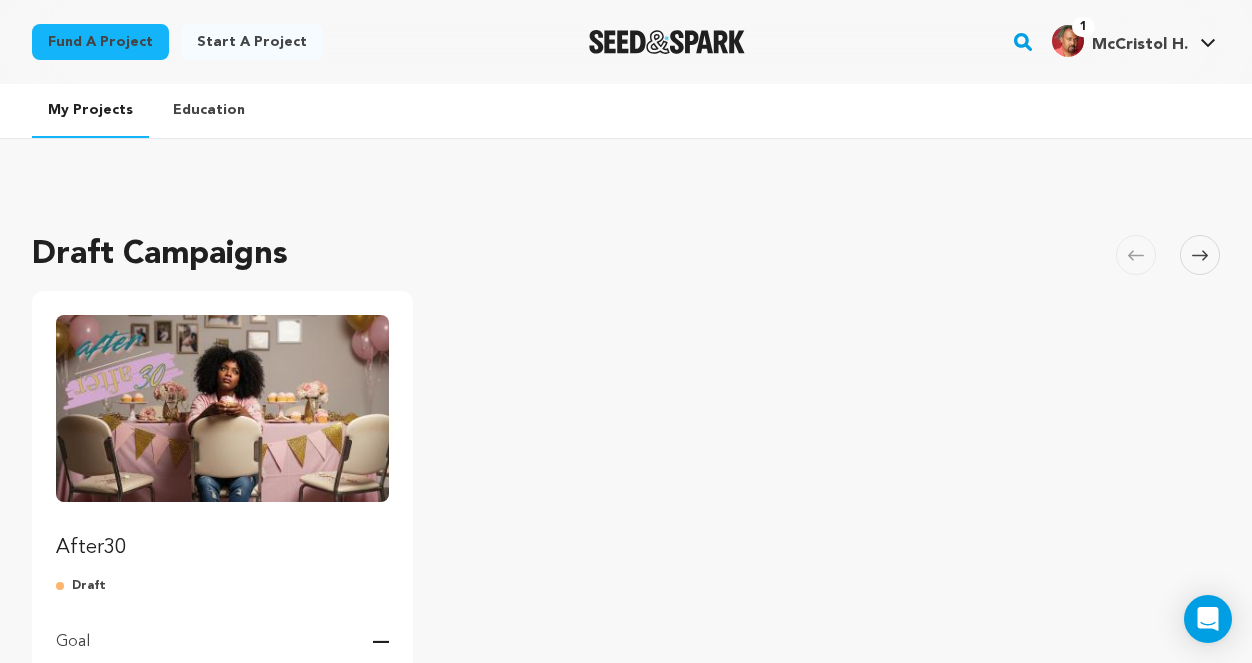 click at bounding box center [222, 408] 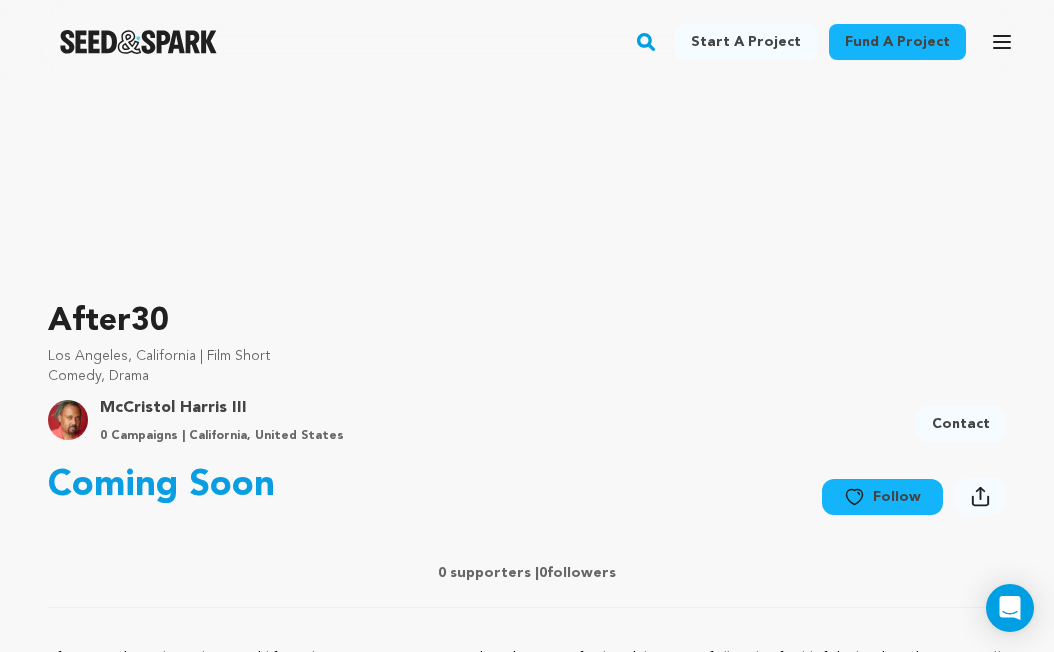scroll, scrollTop: 0, scrollLeft: 0, axis: both 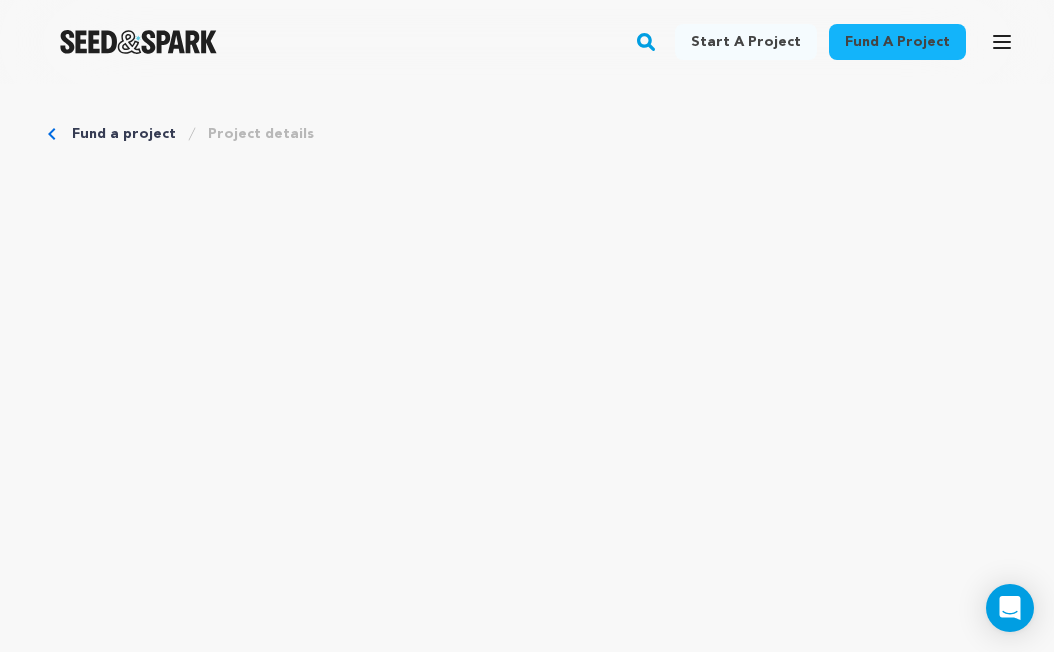 click on "Project details" at bounding box center (261, 134) 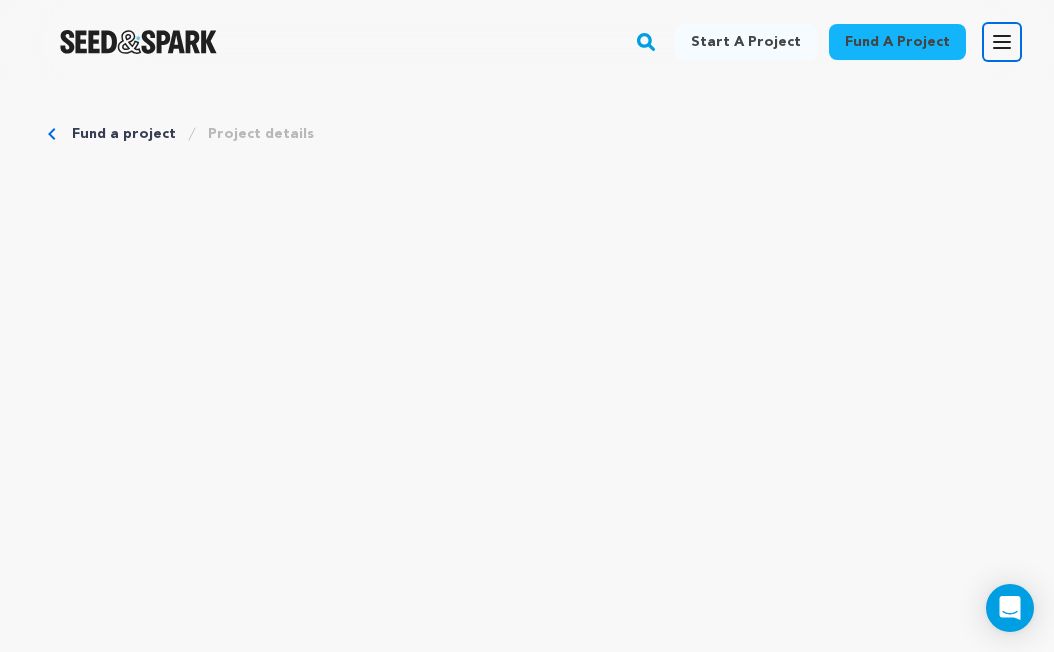 click 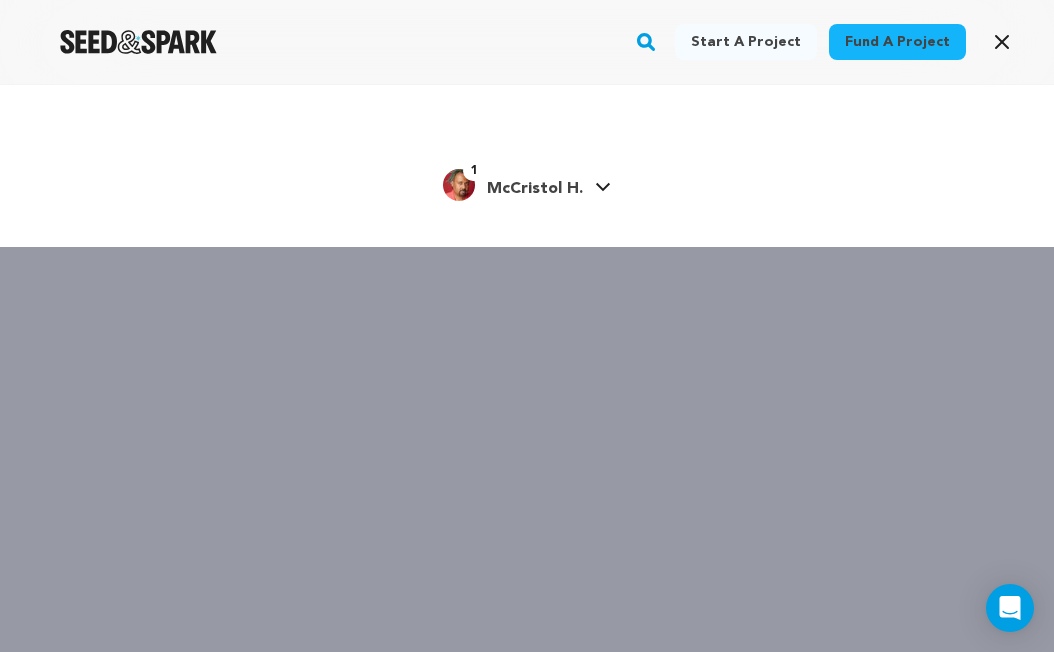 click on "1
McCristol H.
McCristol H." at bounding box center (527, 183) 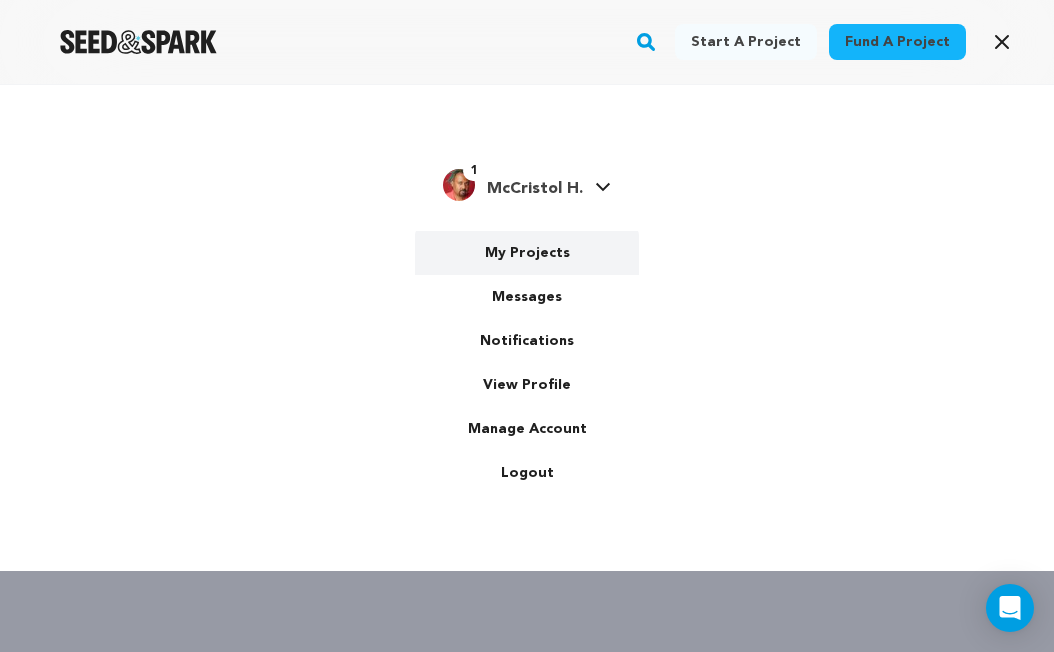 click on "My Projects" at bounding box center [527, 253] 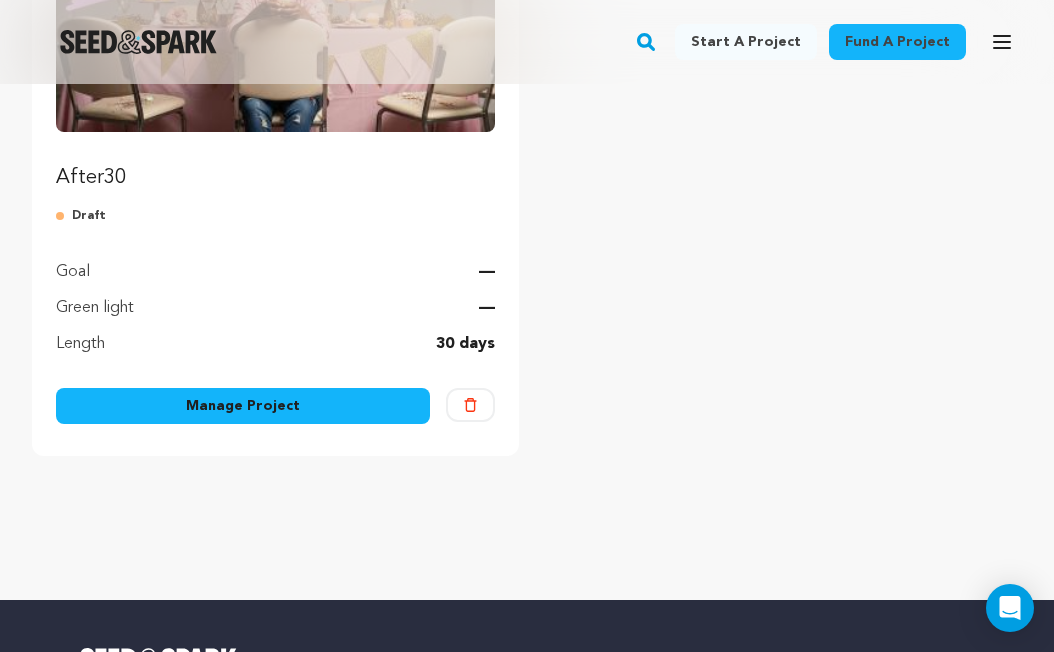 scroll, scrollTop: 437, scrollLeft: 0, axis: vertical 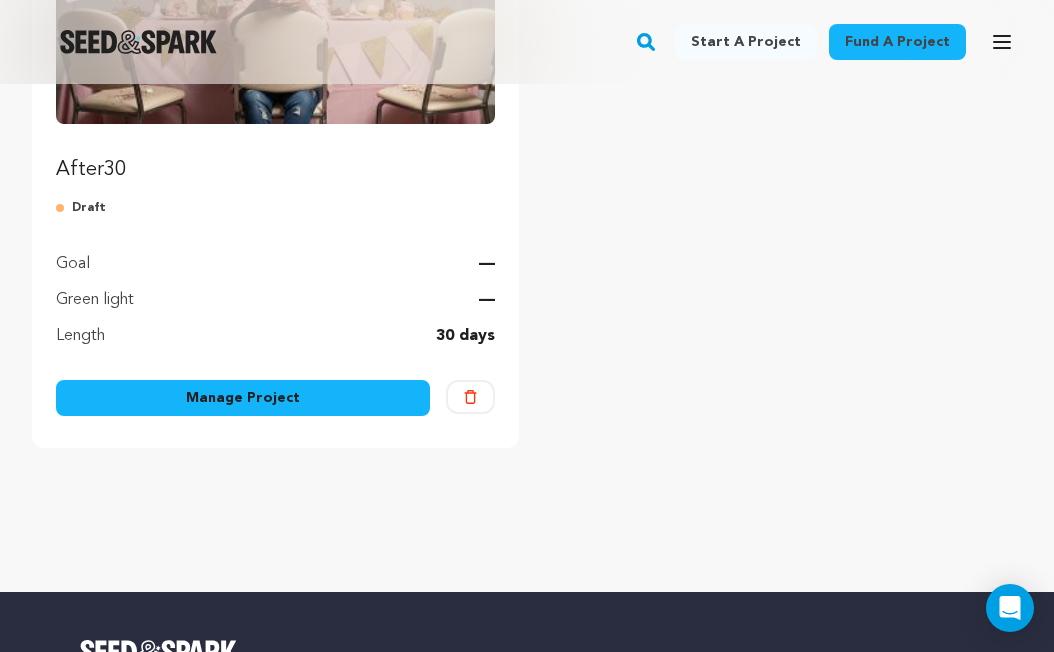 click on "Manage Project" at bounding box center (243, 398) 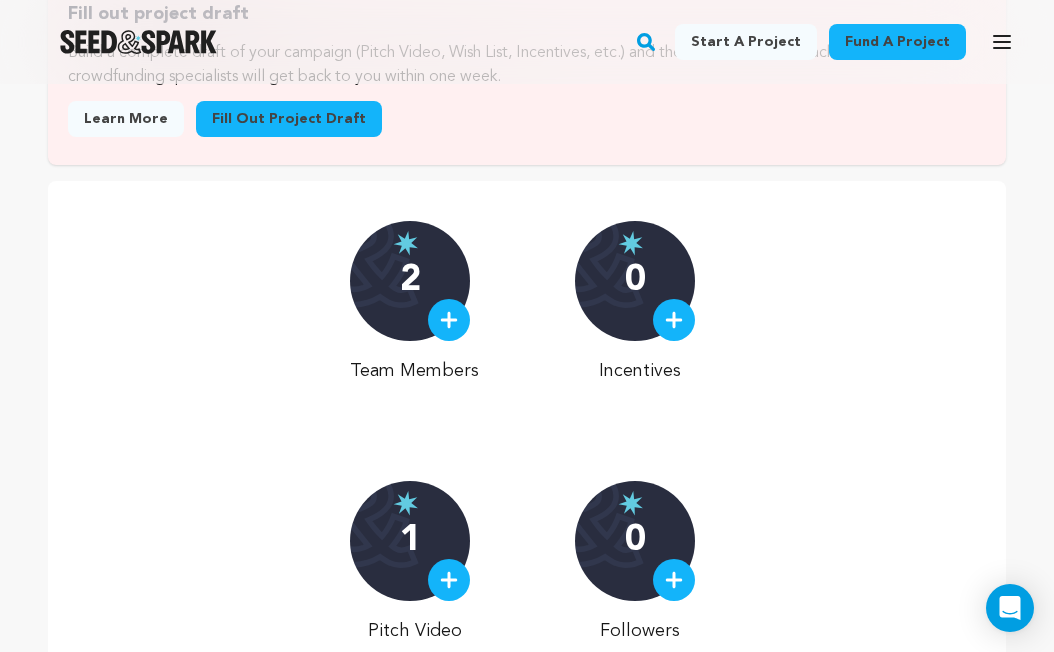 scroll, scrollTop: 512, scrollLeft: 0, axis: vertical 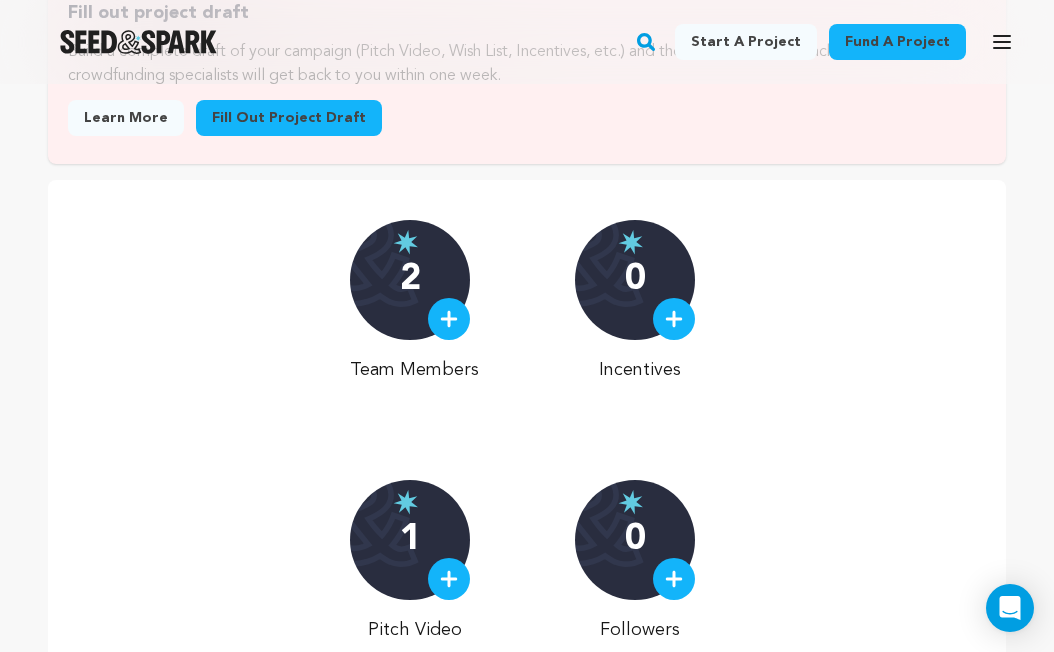 click at bounding box center [449, 319] 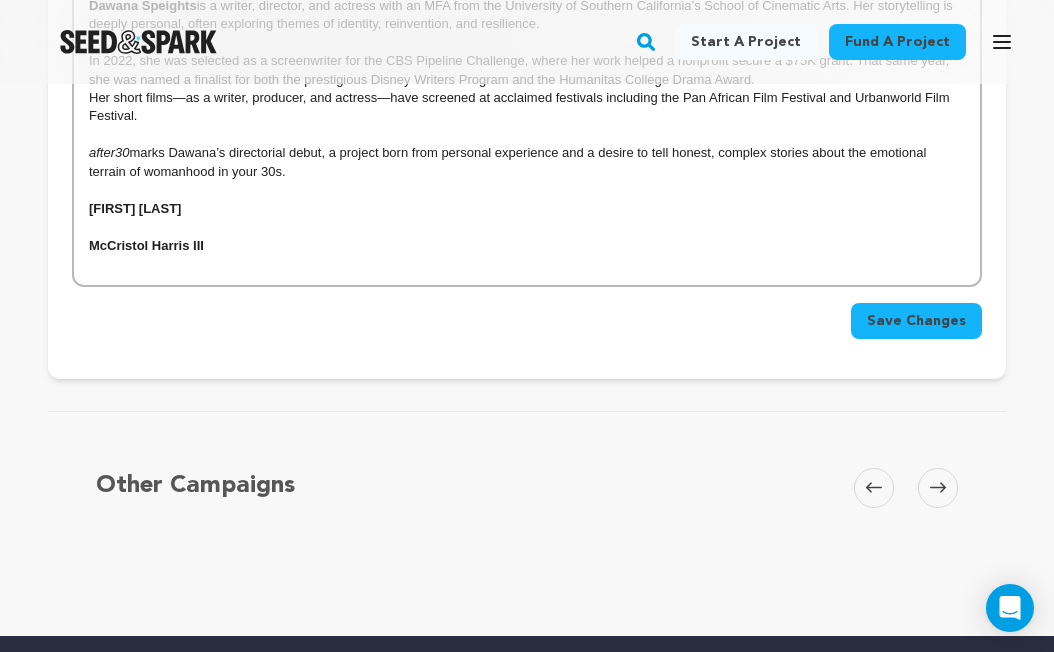 scroll, scrollTop: 827, scrollLeft: 0, axis: vertical 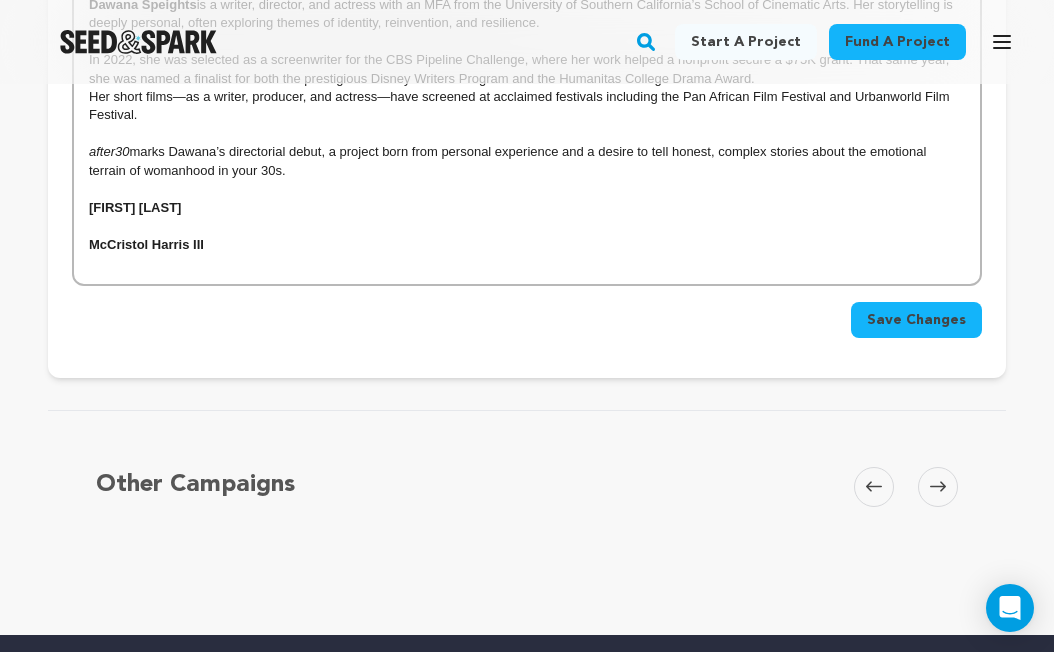 click on "McCristol Harris III" at bounding box center (527, 245) 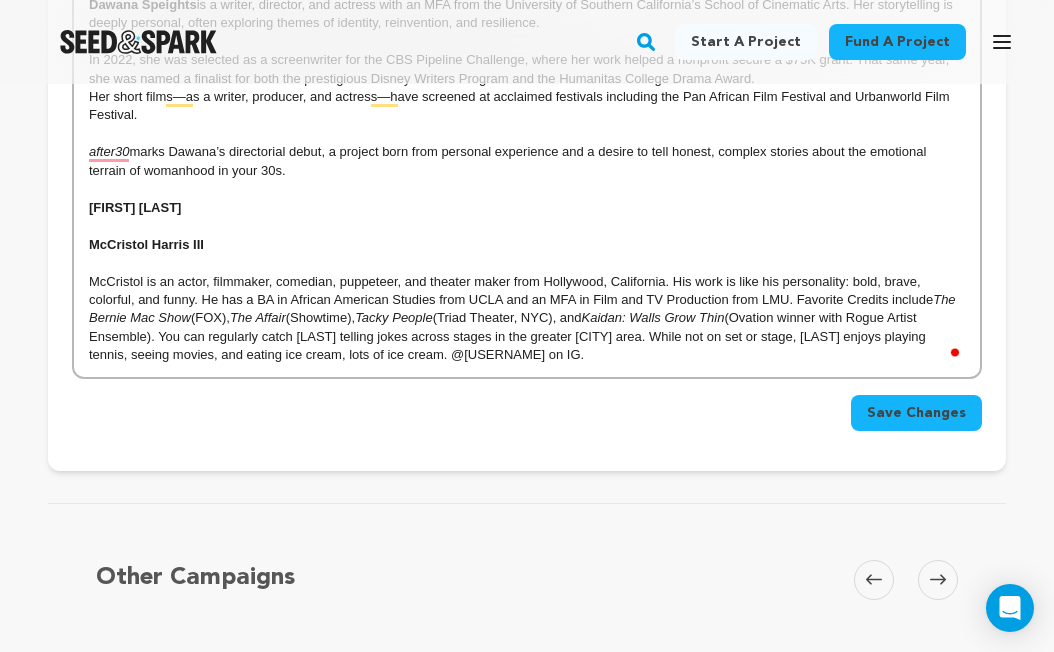 scroll, scrollTop: 824, scrollLeft: 0, axis: vertical 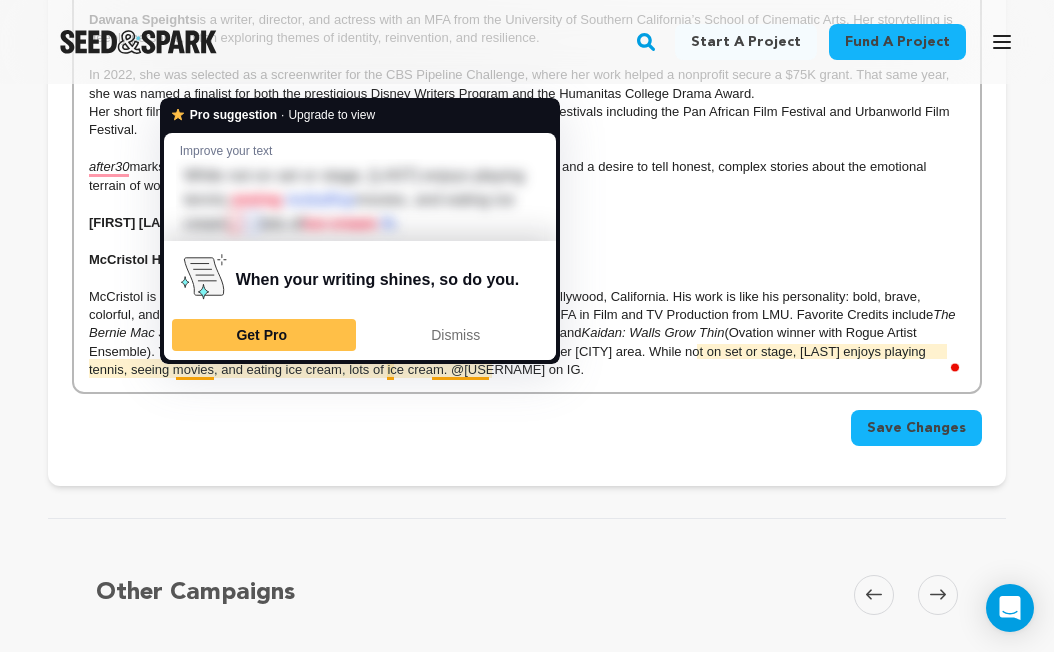 click on "(Ovation winner with Rogue Artist Ensemble). You can regularly catch [LAST] telling jokes across stages in the greater [CITY] area. While not on set or stage, [LAST] enjoys playing tennis, seeing movies, and eating ice cream, lots of ice cream. @[USERNAME] on IG." at bounding box center [509, 351] 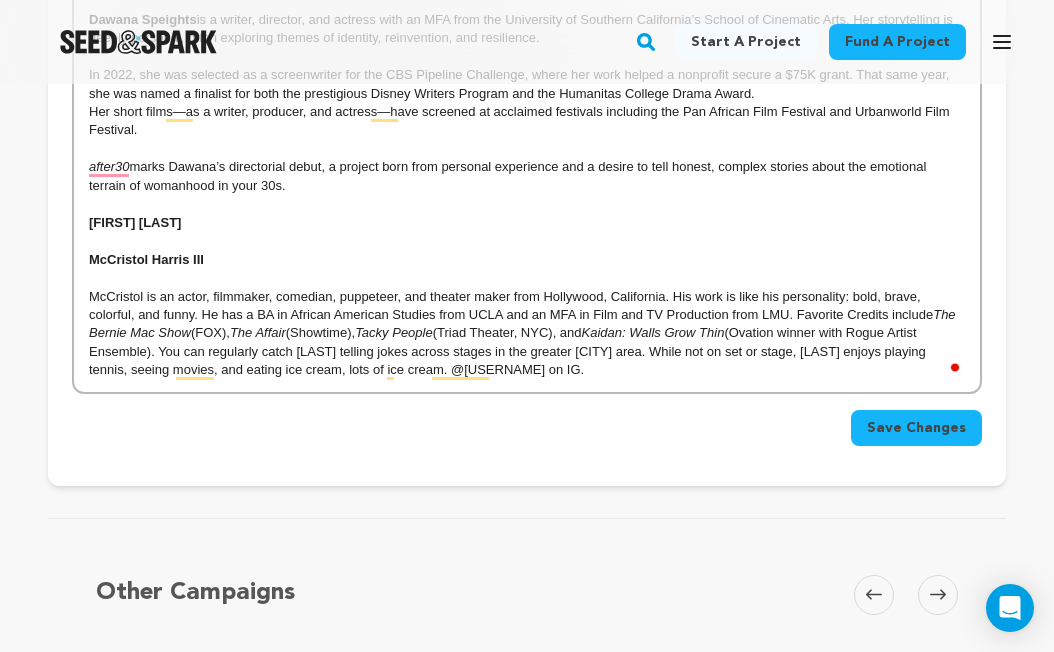 type 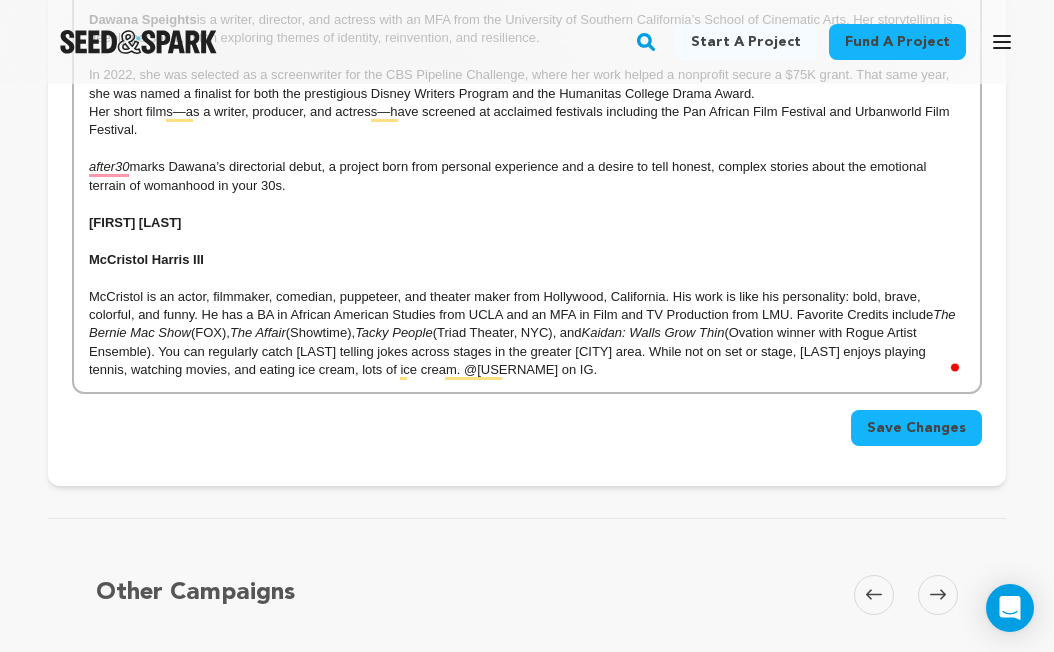 click on "(Ovation winner with Rogue Artist Ensemble). You can regularly catch [LAST] telling jokes across stages in the greater [CITY] area. While not on set or stage, [LAST] enjoys playing tennis, watching movies, and eating ice cream, lots of ice cream. @[USERNAME] on IG." at bounding box center [509, 351] 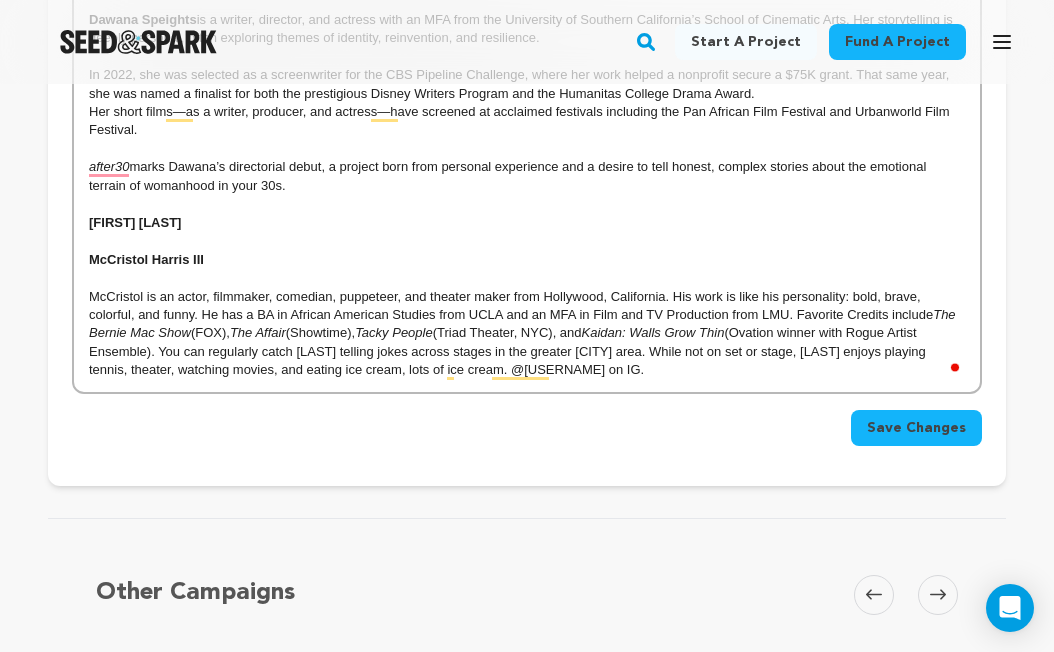 click on "(Ovation winner with Rogue Artist Ensemble). You can regularly catch [LAST] telling jokes across stages in the greater [CITY] area. While not on set or stage, [LAST] enjoys playing tennis, theater, watching movies, and eating ice cream, lots of ice cream. @[USERNAME] on IG." at bounding box center (509, 351) 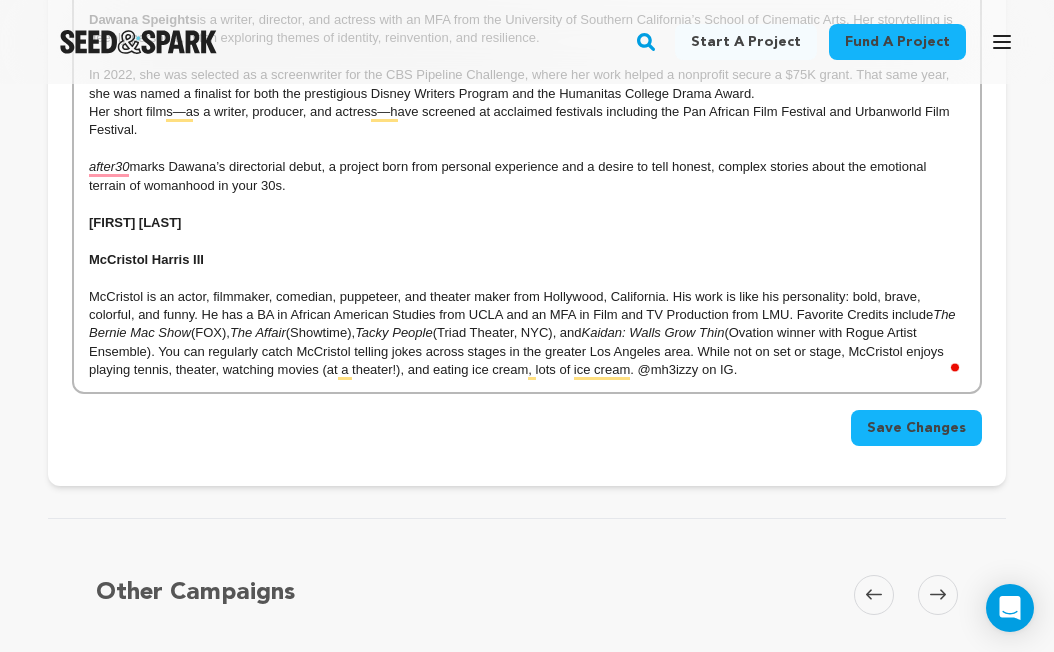 click on "Save Changes" at bounding box center (916, 428) 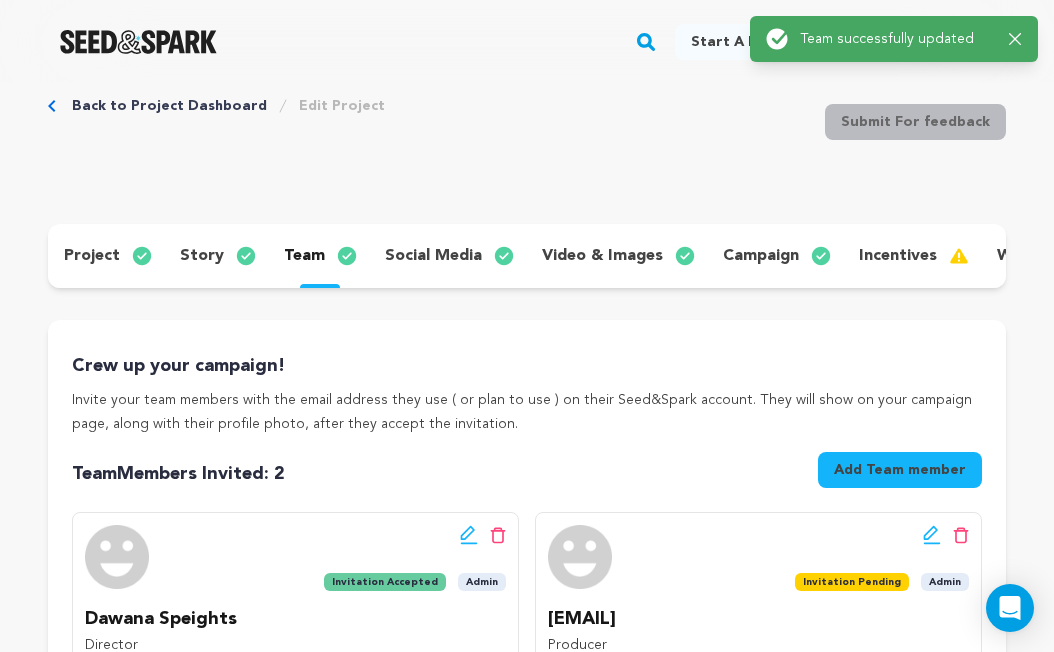 scroll, scrollTop: 0, scrollLeft: 0, axis: both 